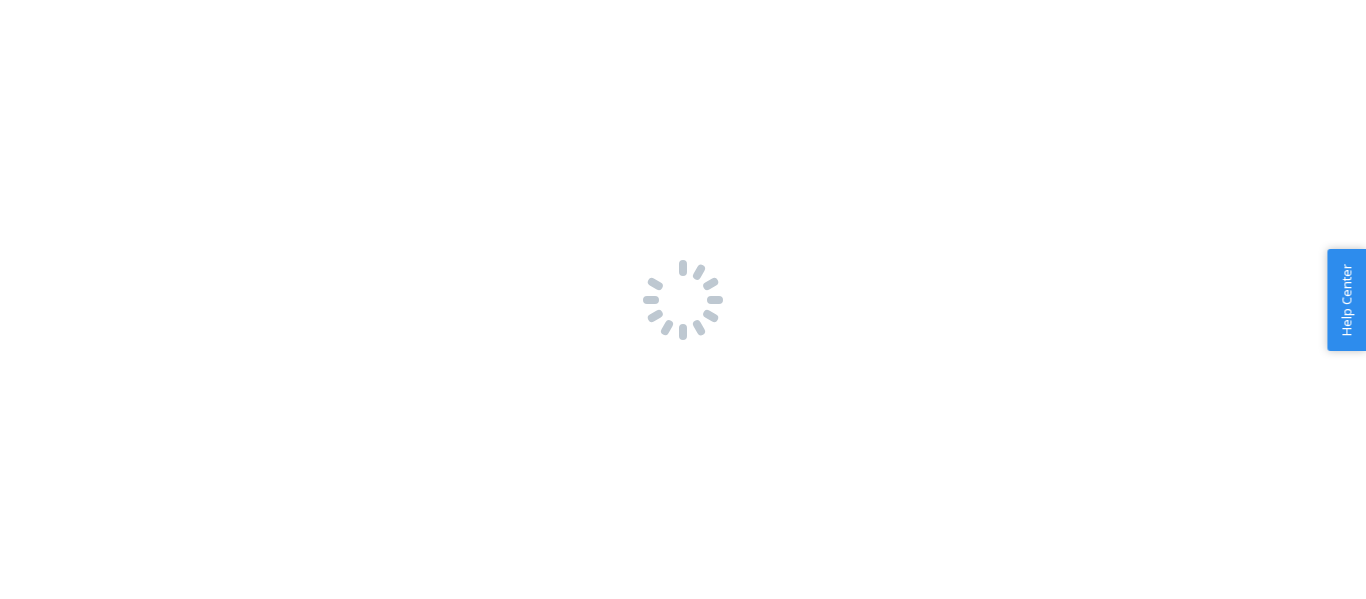 scroll, scrollTop: 0, scrollLeft: 0, axis: both 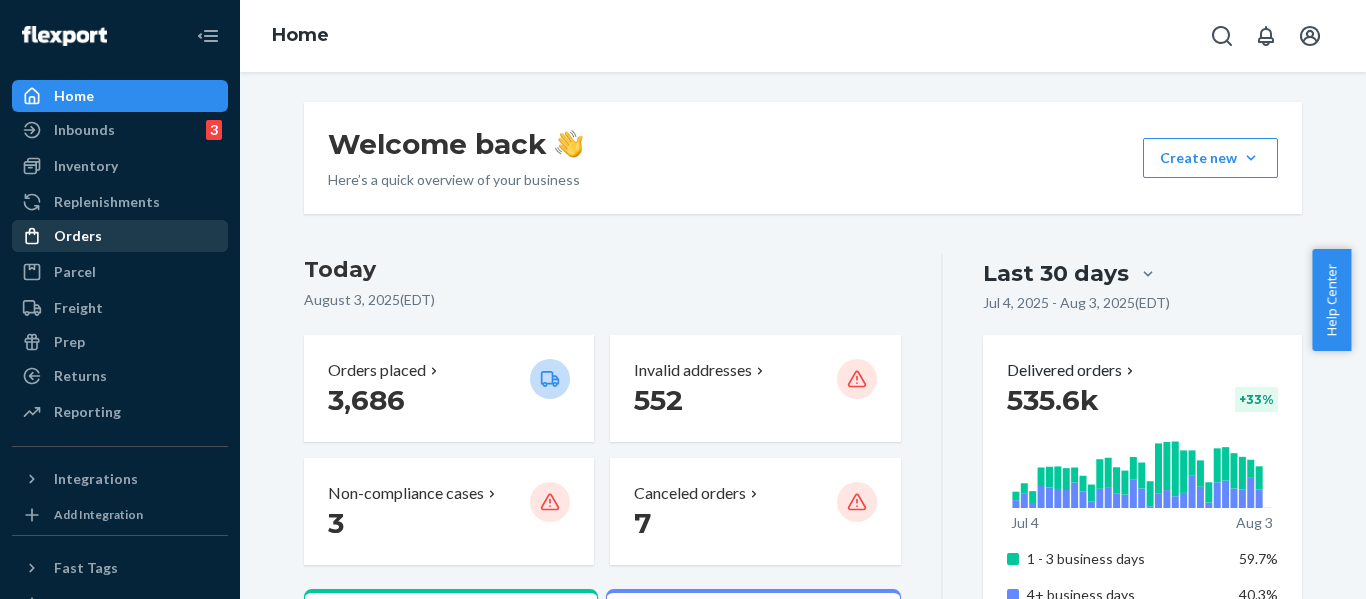 click on "Orders" at bounding box center [78, 236] 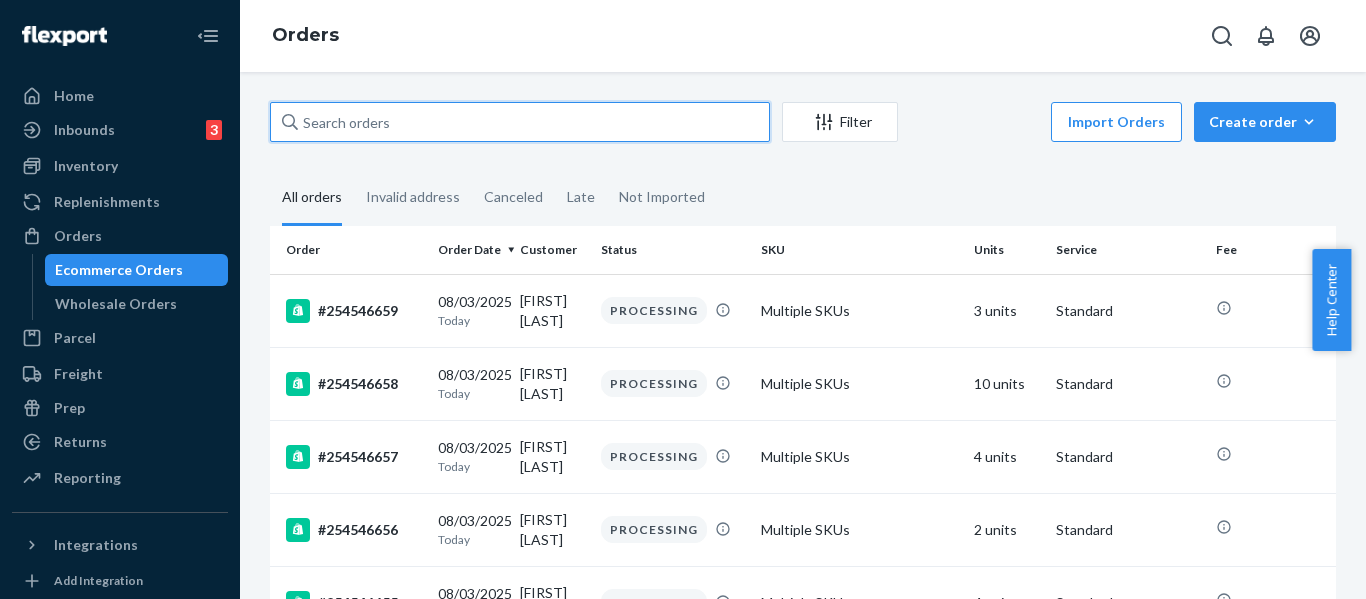 click at bounding box center [520, 122] 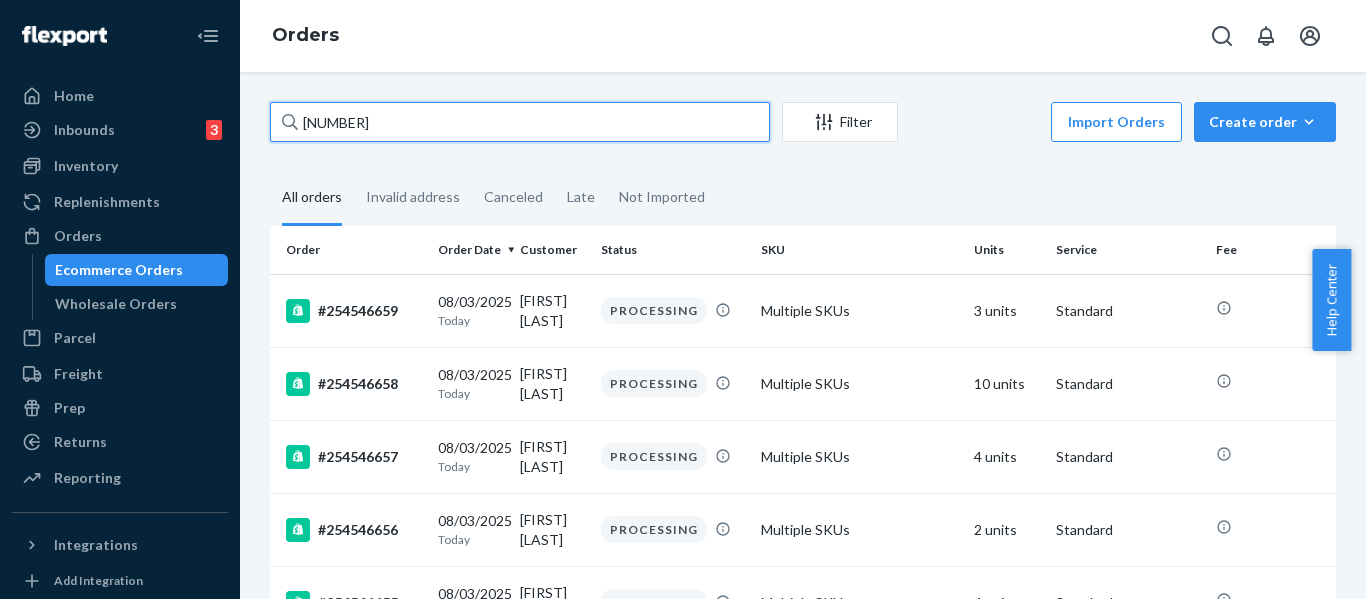 click on "[NUMBER]" at bounding box center (520, 122) 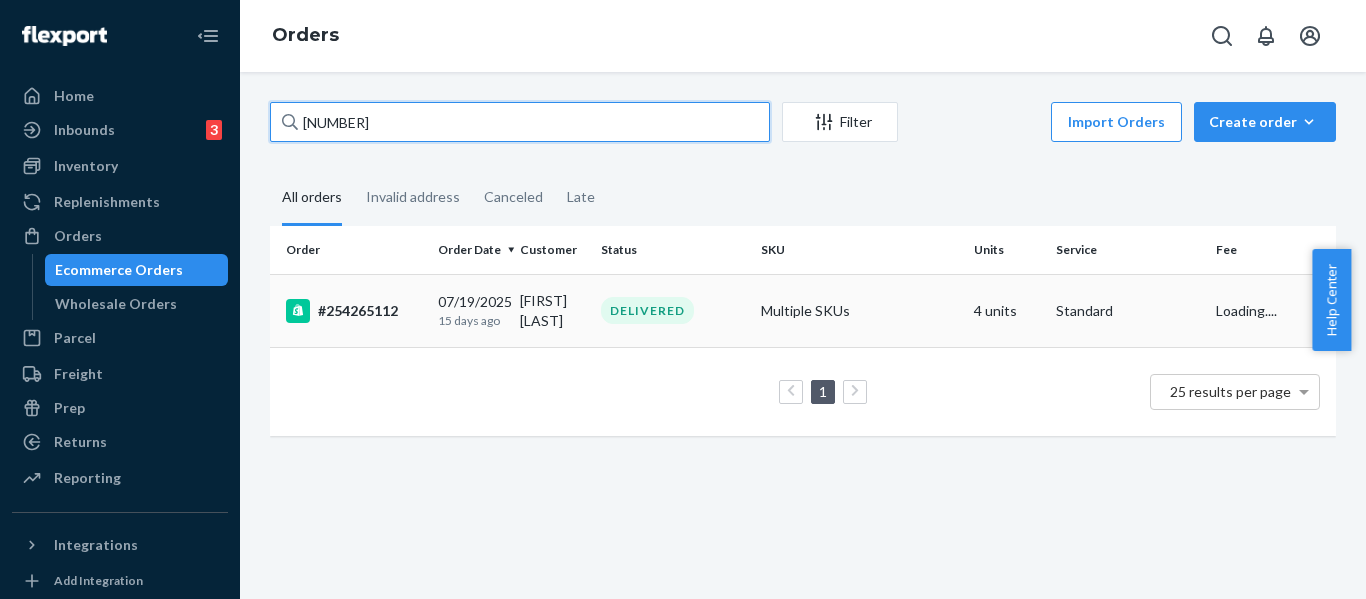 type on "[NUMBER]" 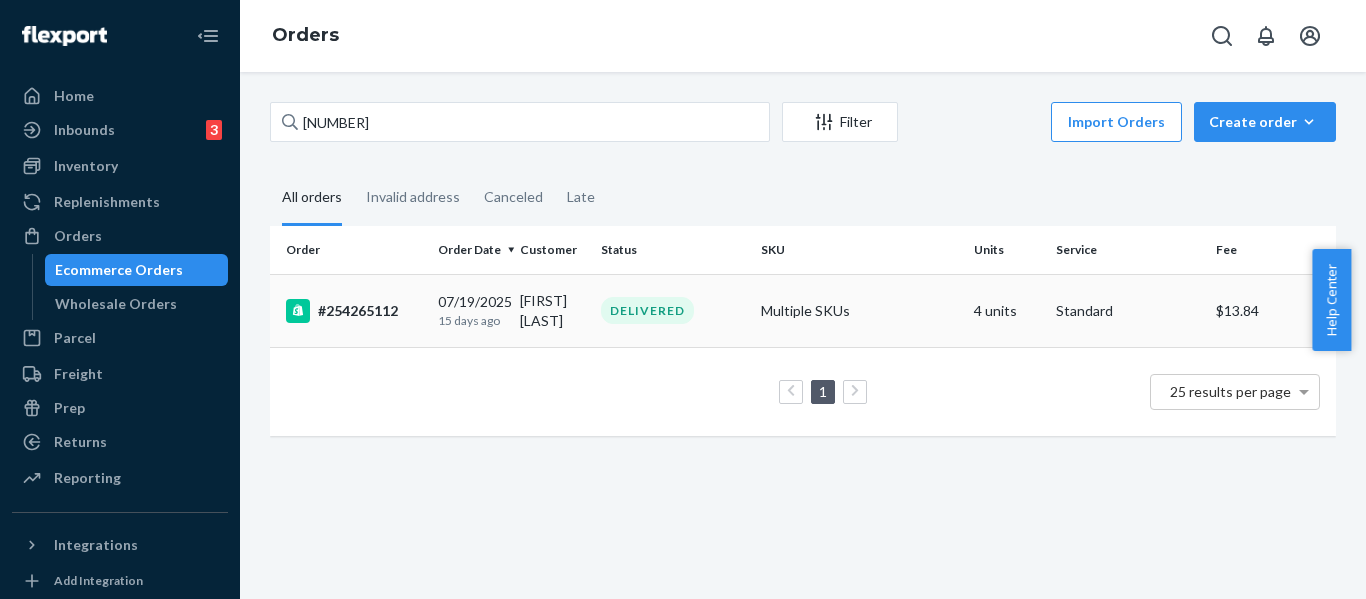 click on "[DATE] [TIME]" at bounding box center (471, 310) 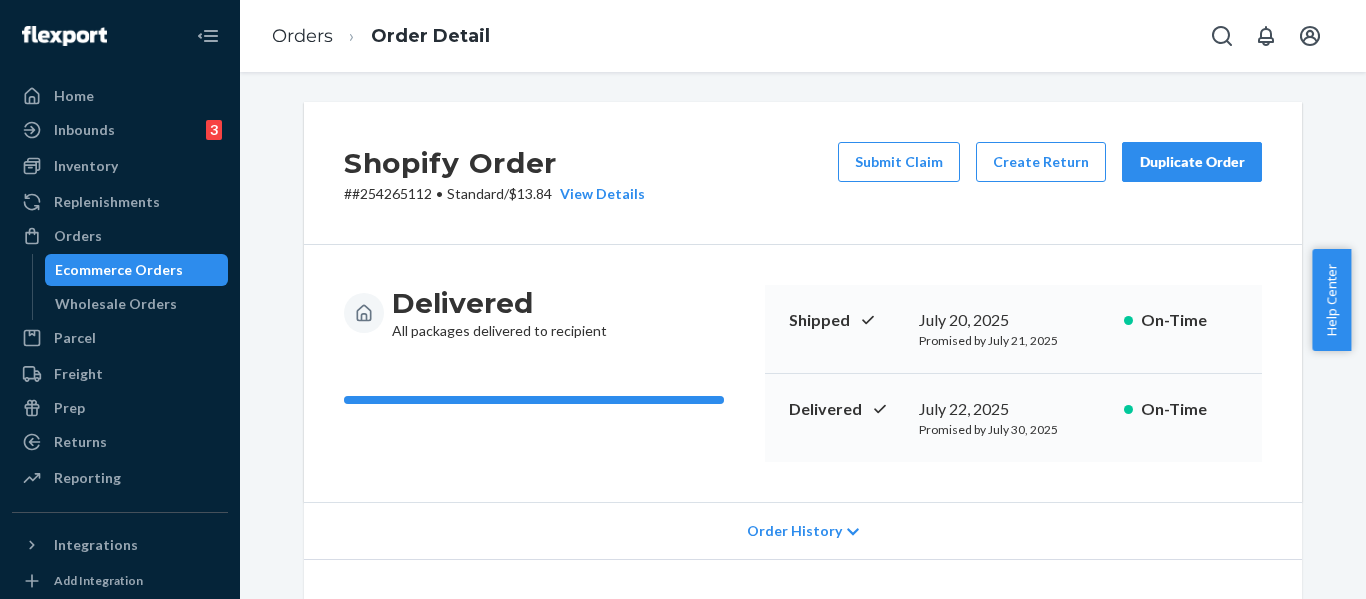 drag, startPoint x: 779, startPoint y: 268, endPoint x: 751, endPoint y: 239, distance: 40.311287 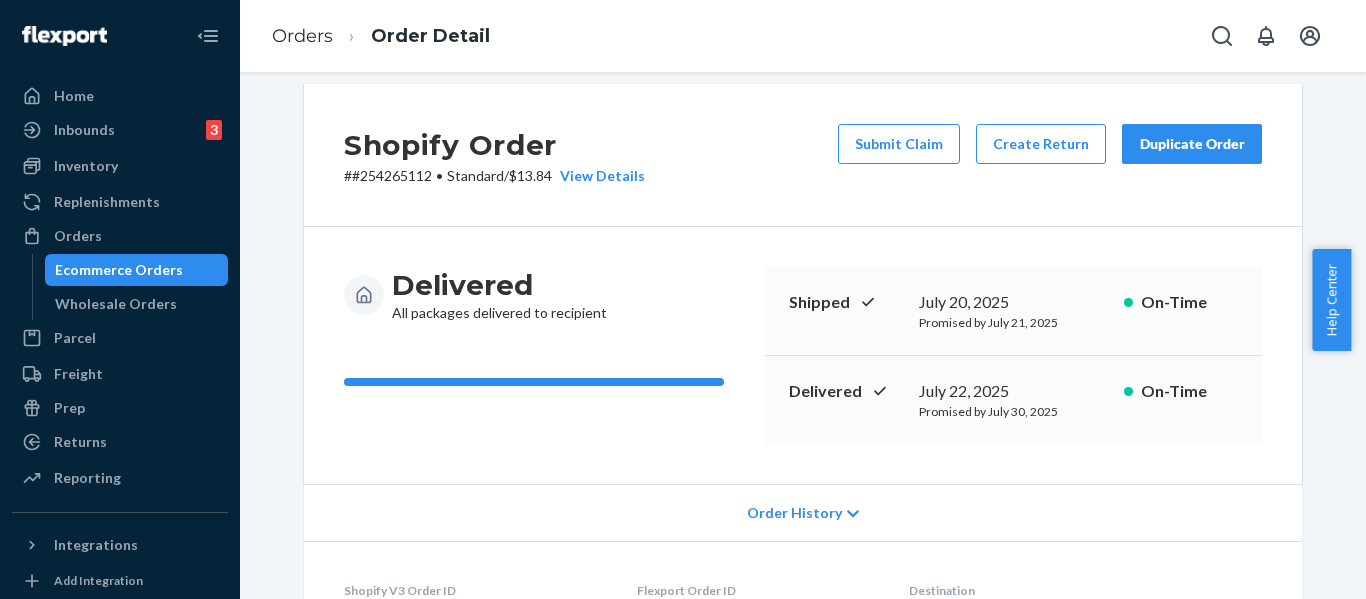 scroll, scrollTop: 16, scrollLeft: 0, axis: vertical 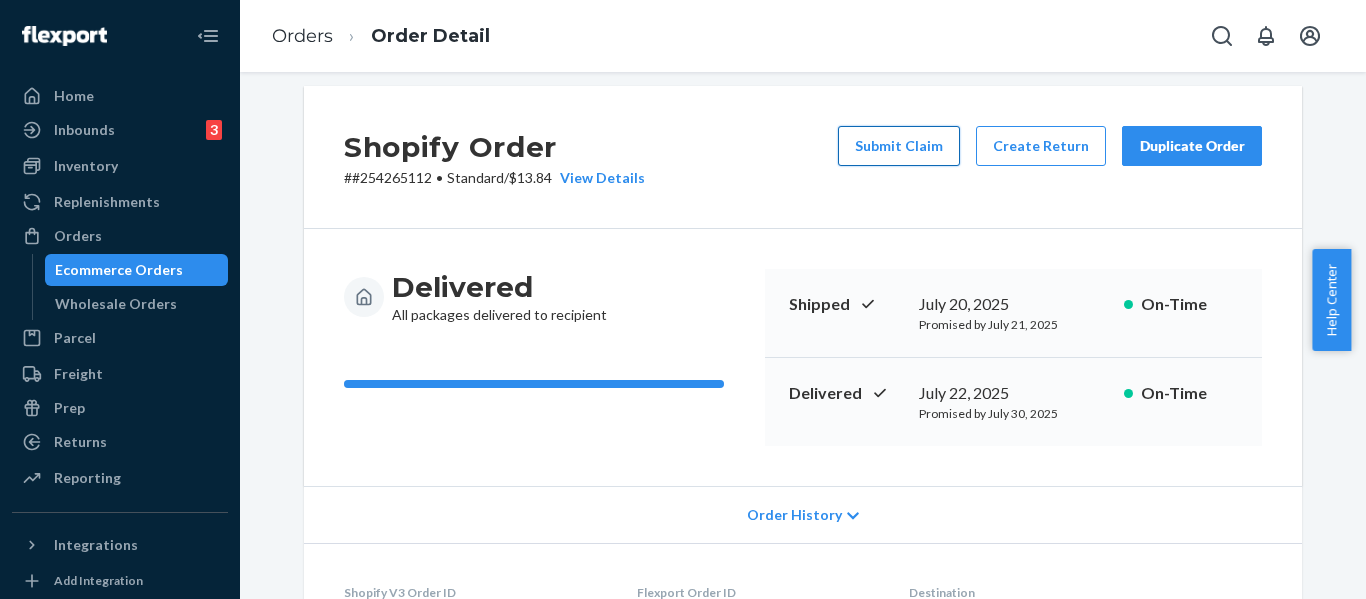 click on "Submit Claim" at bounding box center [899, 146] 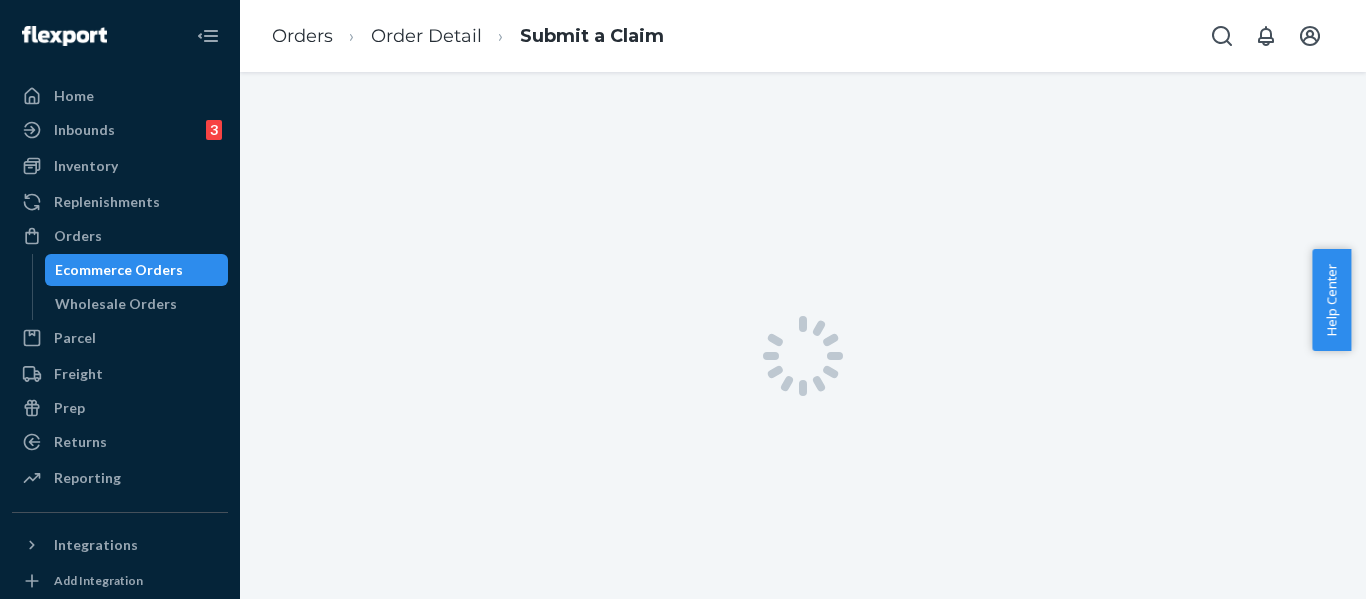 scroll, scrollTop: 0, scrollLeft: 0, axis: both 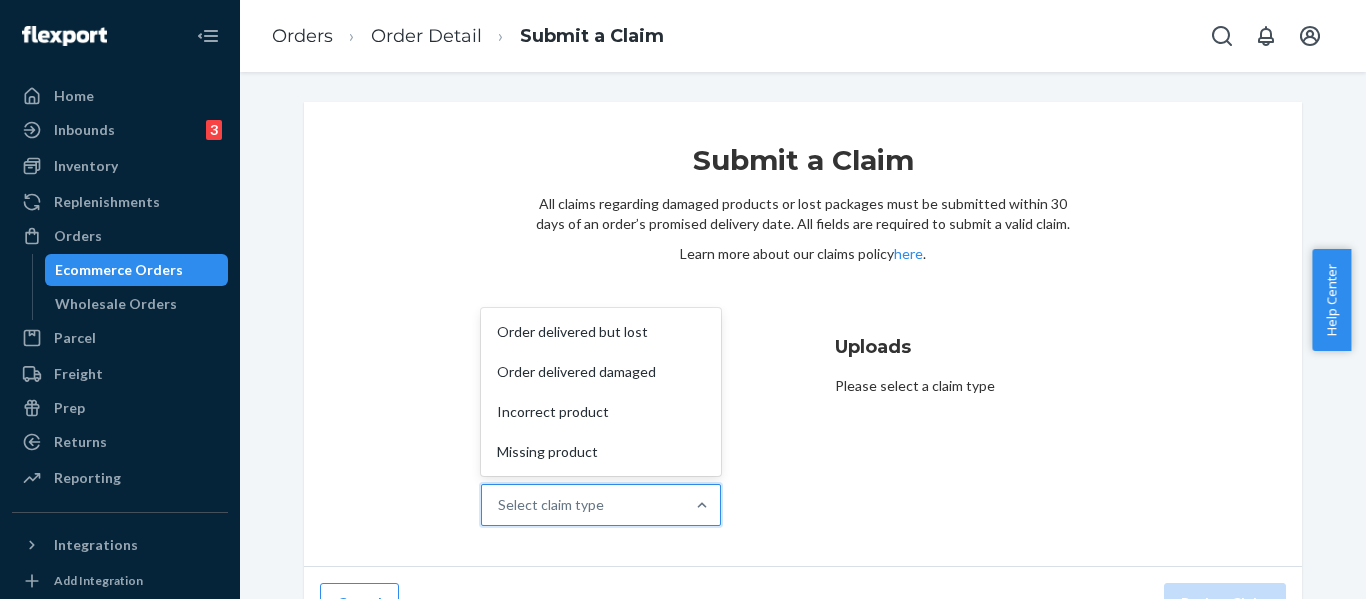 click on "Select claim type" at bounding box center [583, 505] 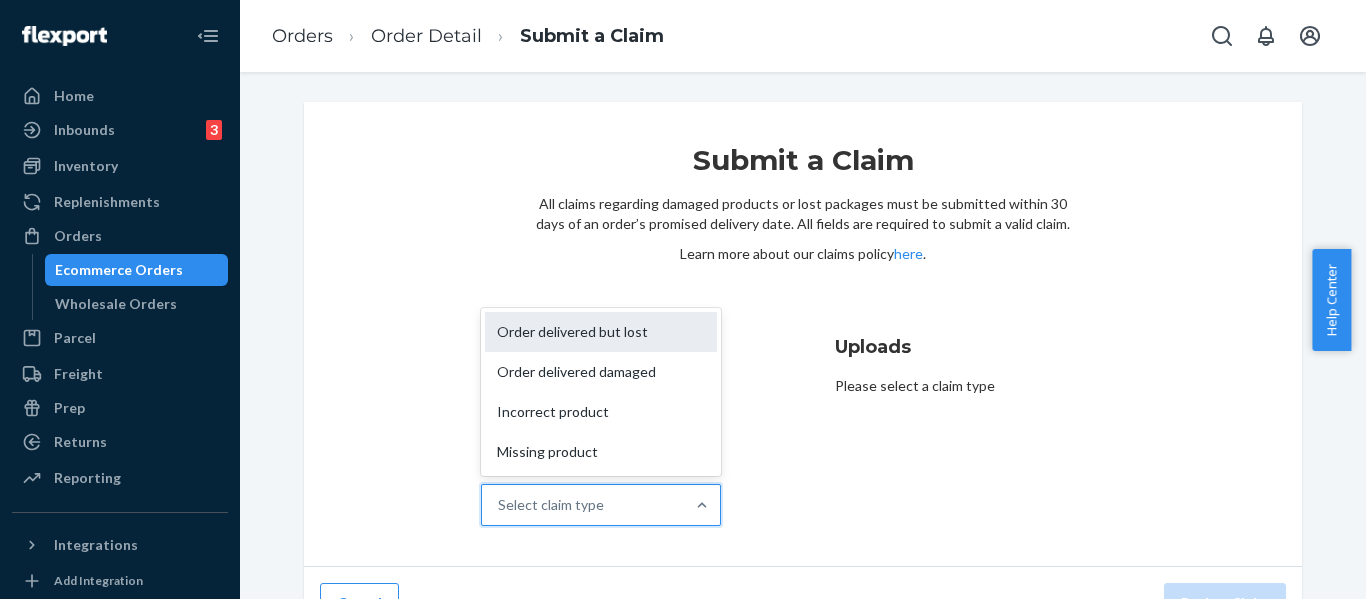 click on "Order delivered but lost" at bounding box center [601, 332] 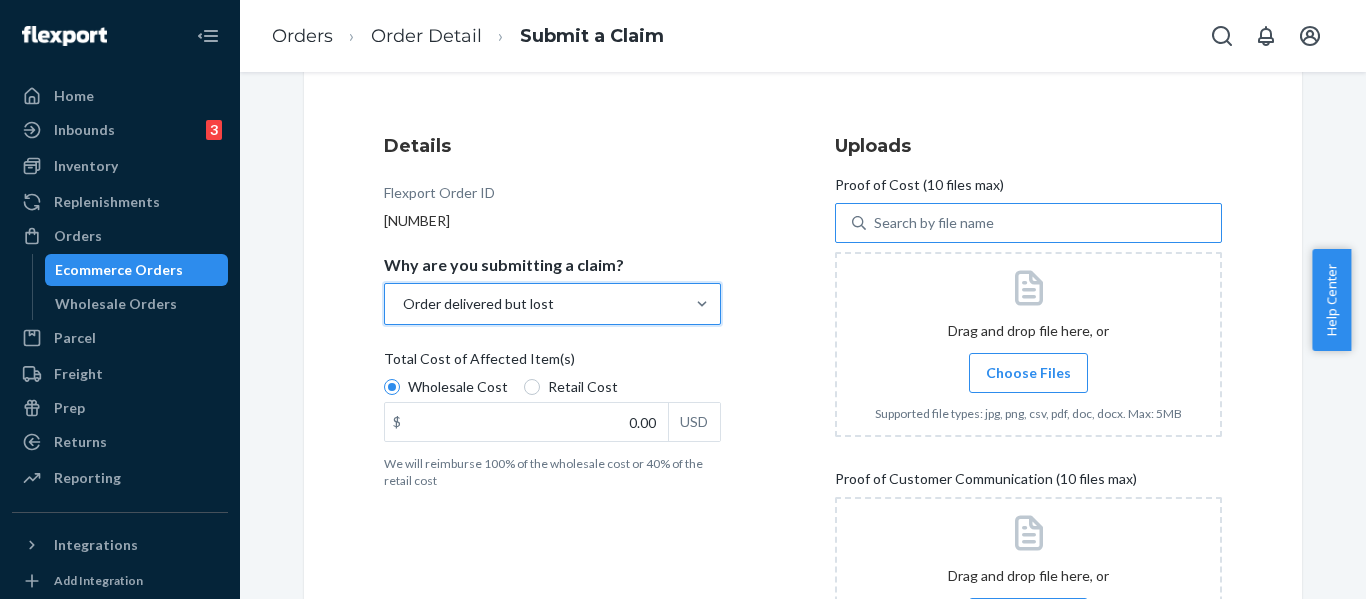 scroll, scrollTop: 202, scrollLeft: 0, axis: vertical 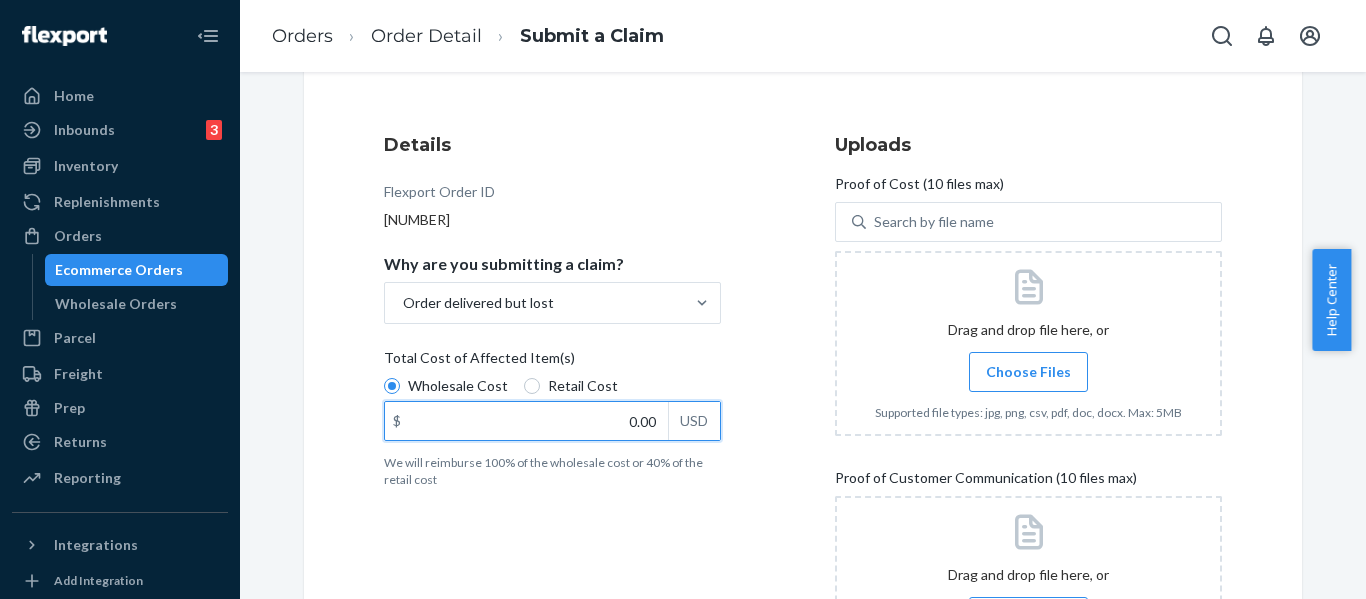 click on "0.00" at bounding box center [526, 421] 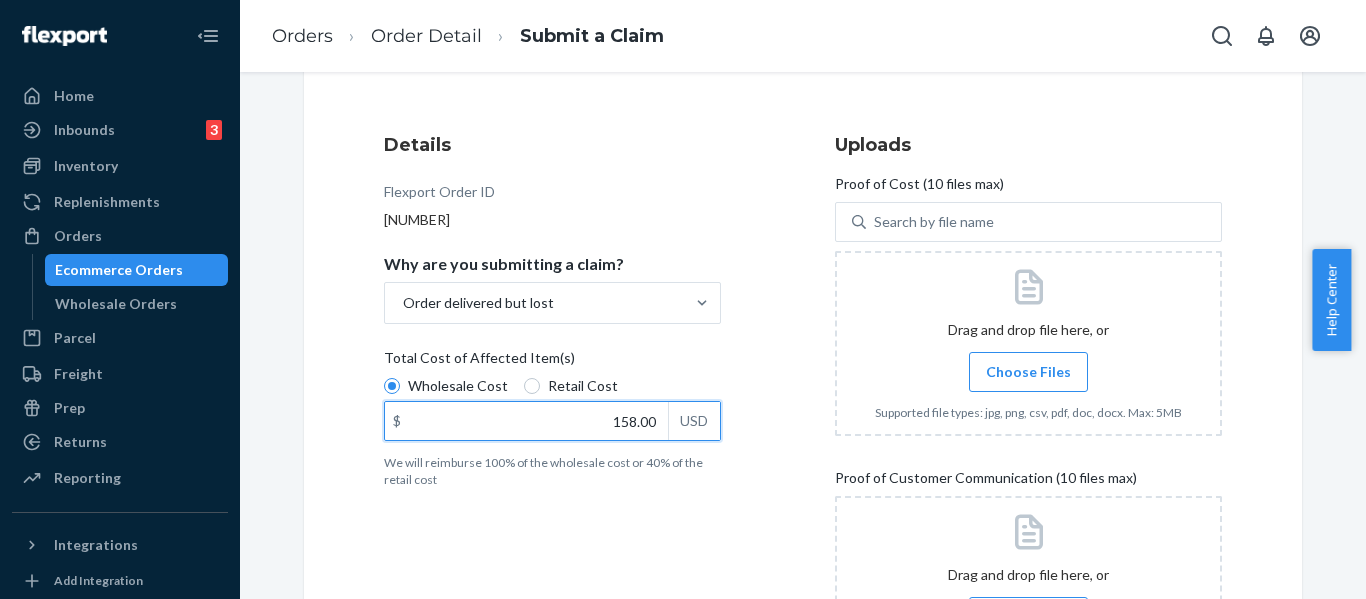 type on "158.00" 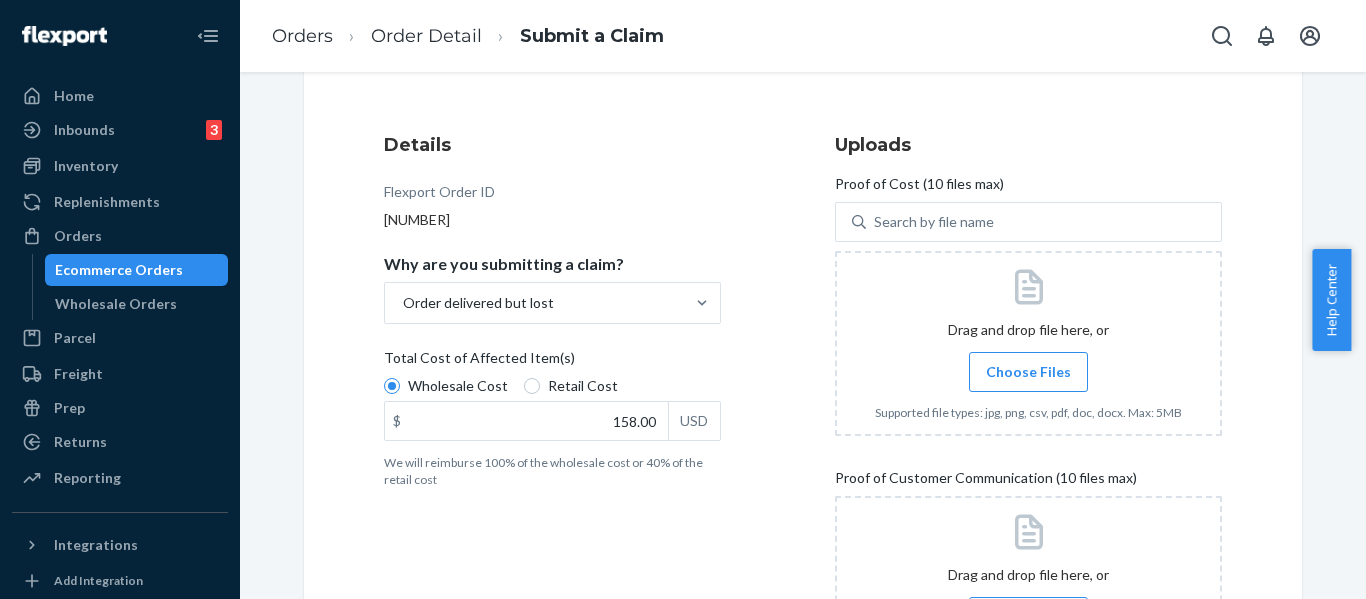 click on "Details Flexport Order ID 132709334 Why are you submitting a claim? Order delivered but lost Total Cost of Affected Item(s) Wholesale Cost Retail Cost $ 158.00 USD We will reimburse 100% of the wholesale cost or 40% of the retail cost" at bounding box center (577, 414) 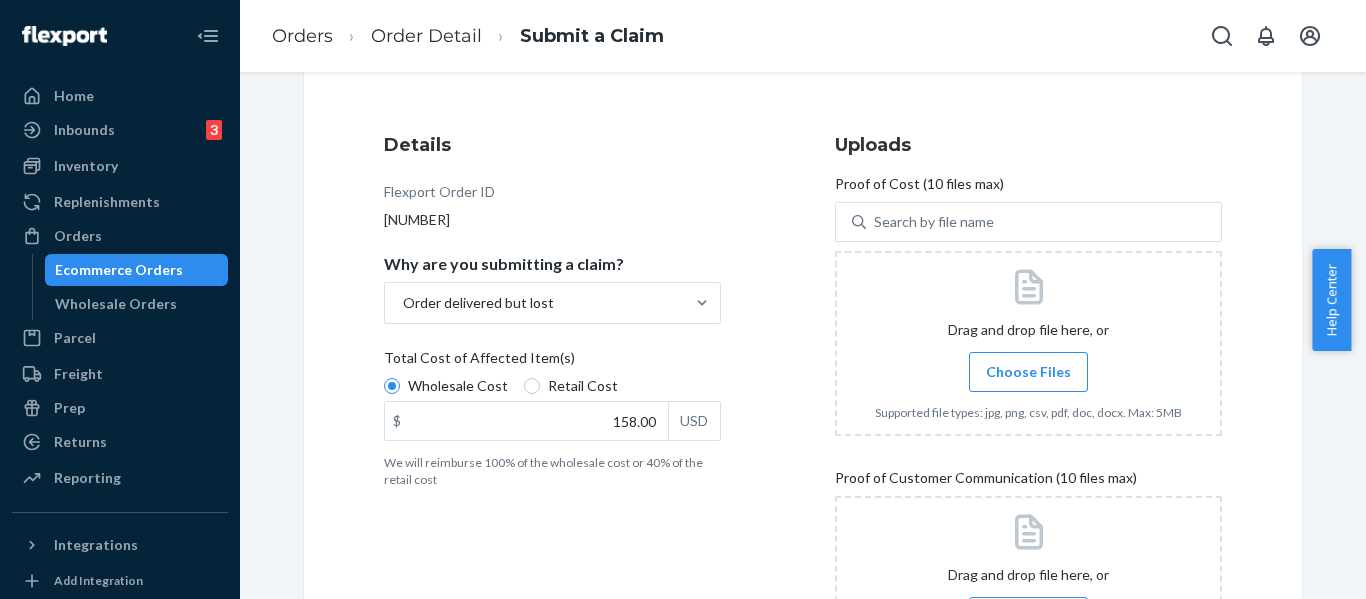 click on "Choose Files" at bounding box center [1028, 372] 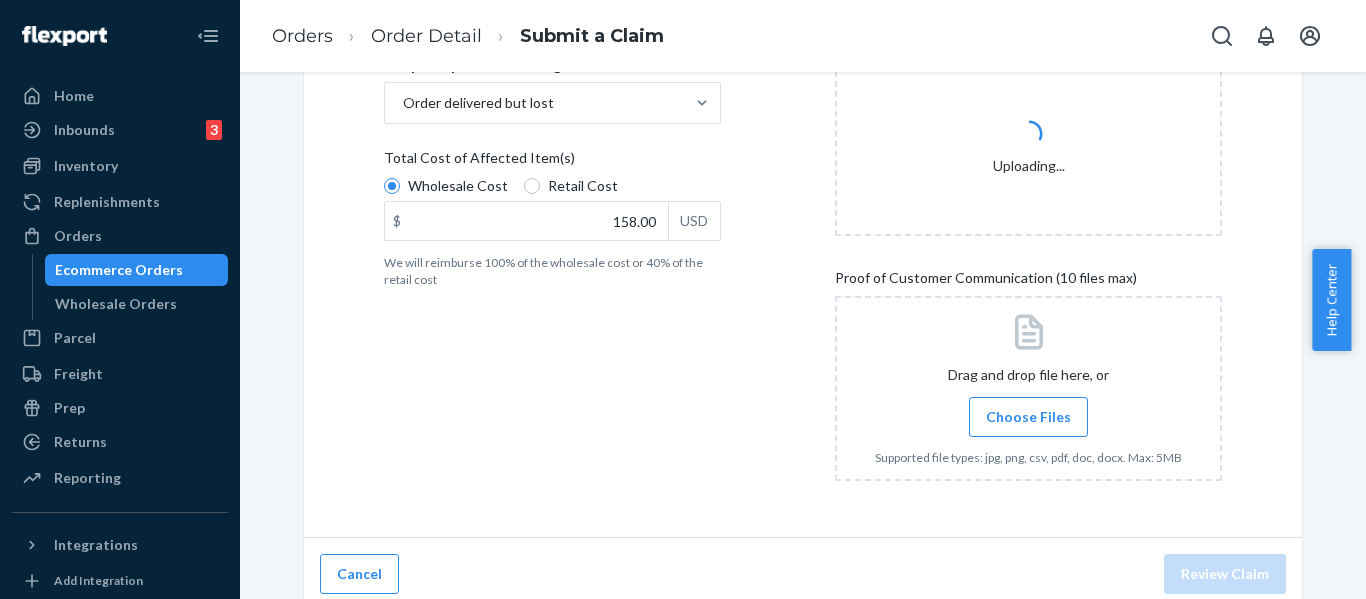 scroll, scrollTop: 403, scrollLeft: 0, axis: vertical 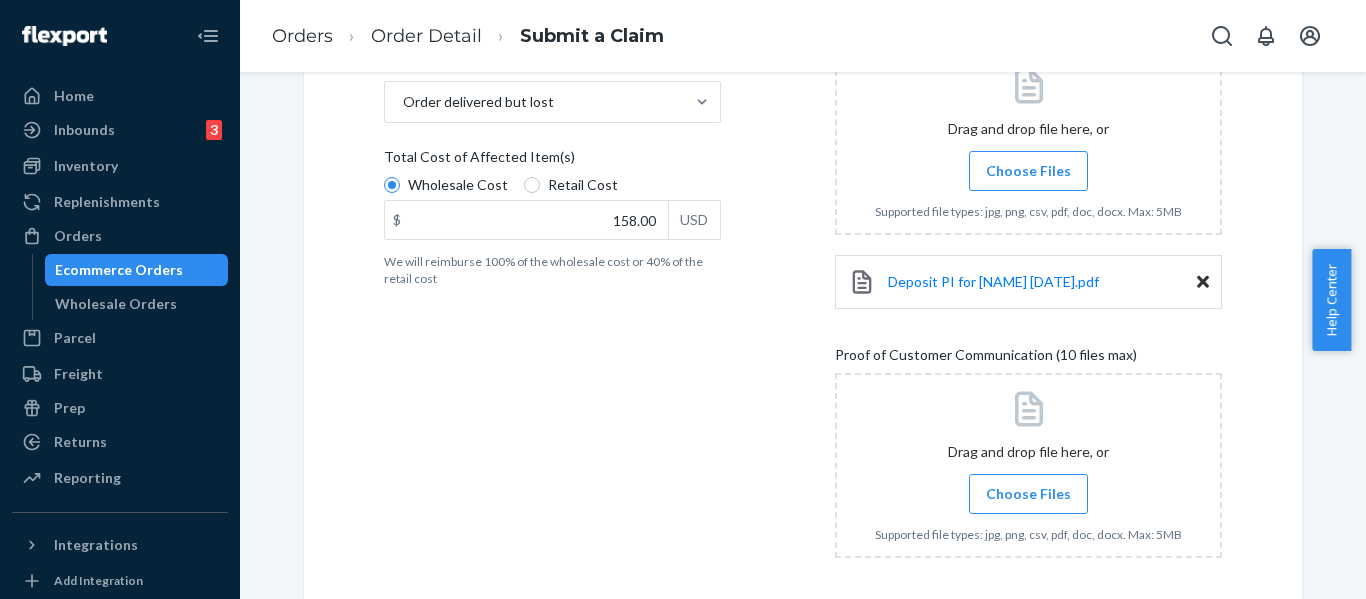 click on "Choose Files" at bounding box center (1028, 494) 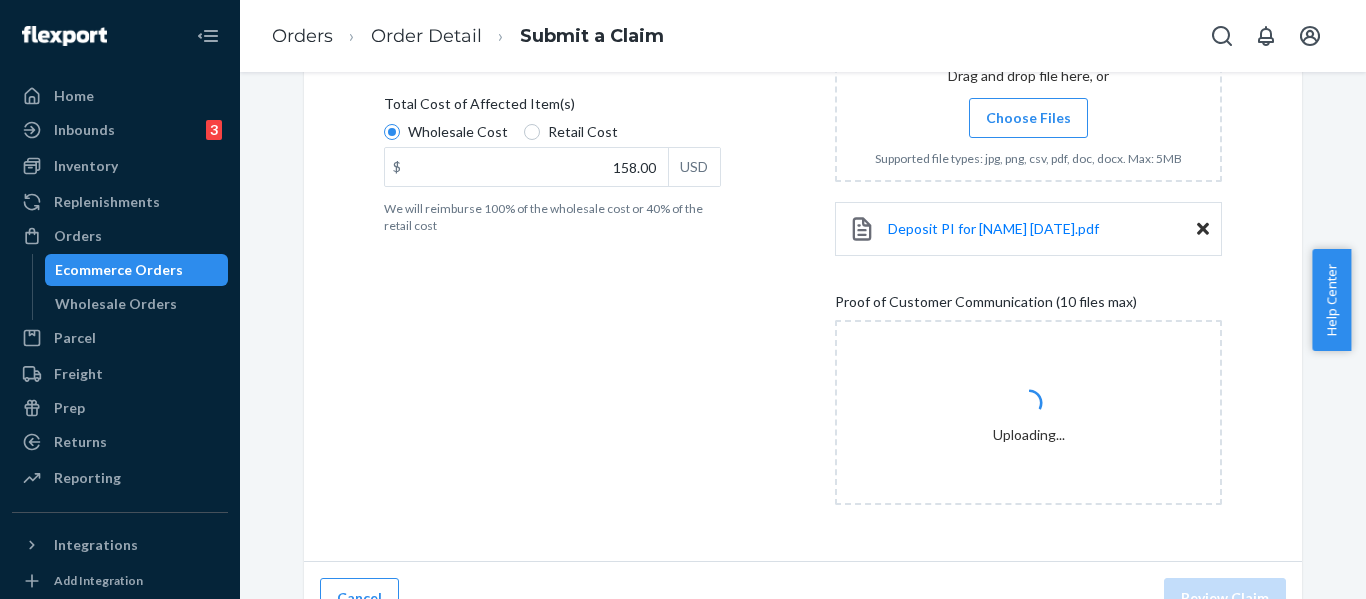 scroll, scrollTop: 492, scrollLeft: 0, axis: vertical 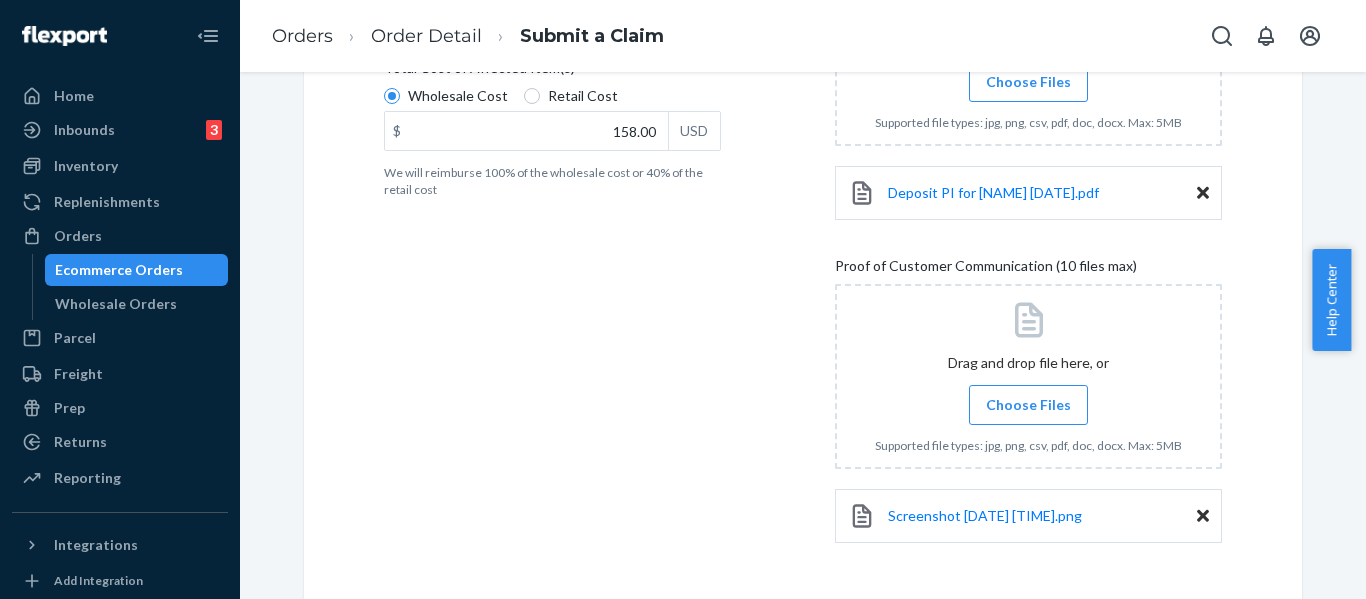 click on "Choose Files" at bounding box center (1028, 405) 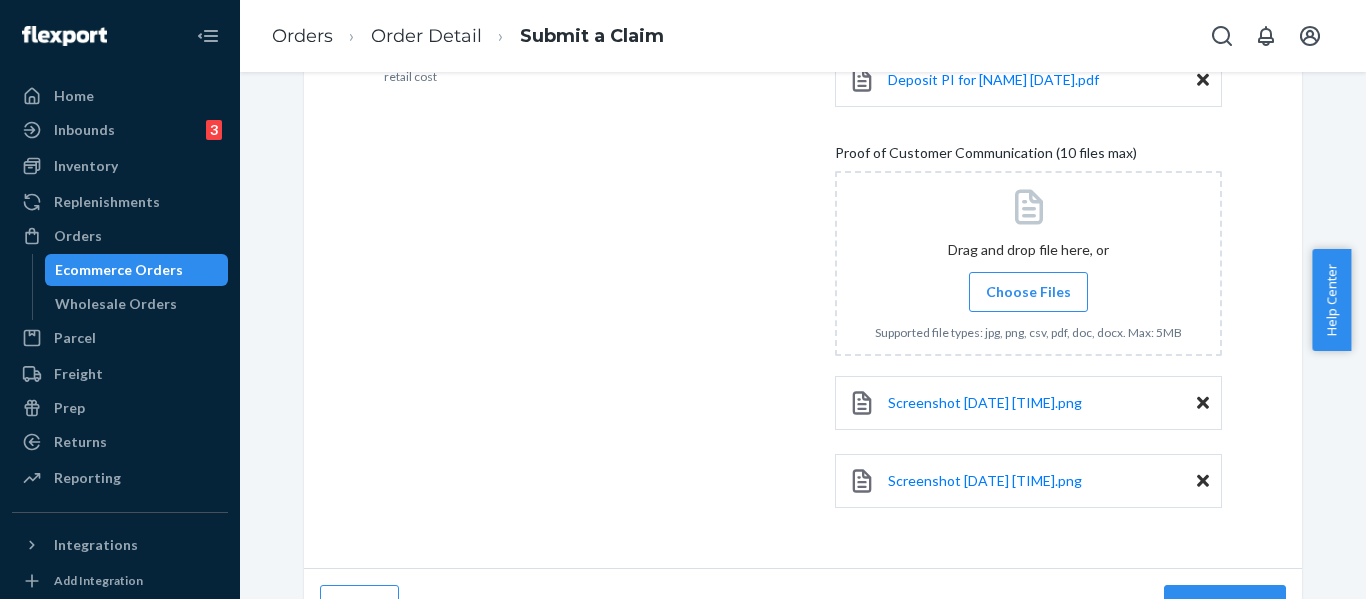scroll, scrollTop: 648, scrollLeft: 0, axis: vertical 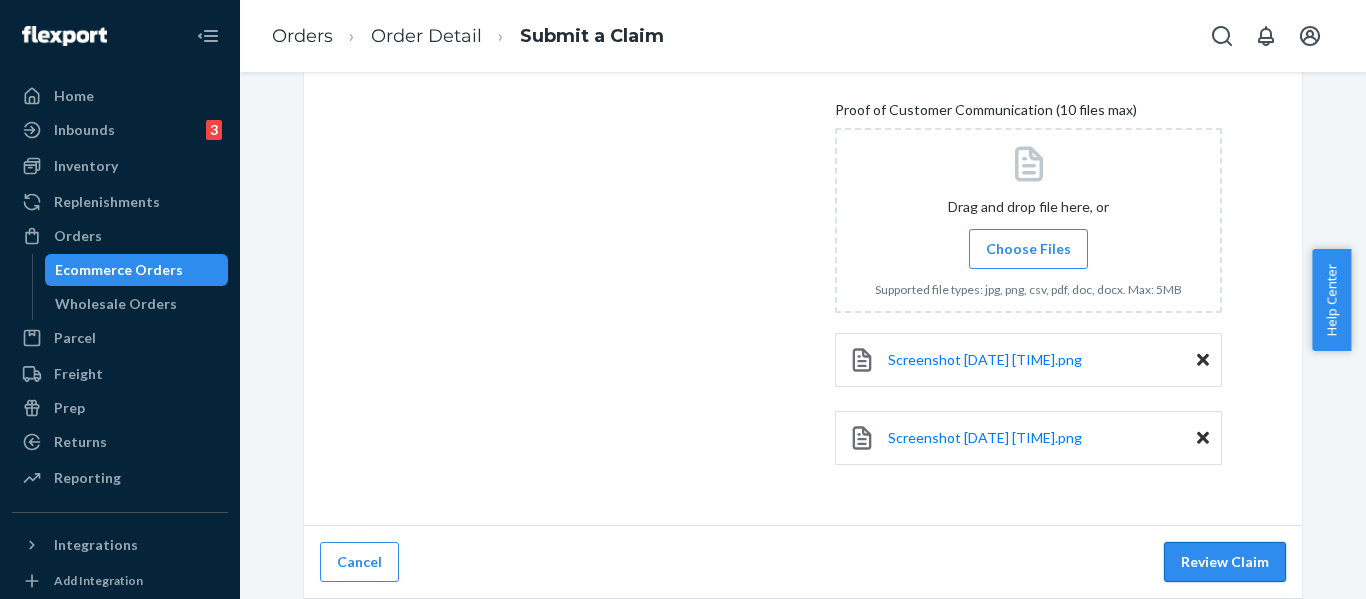 click on "Review Claim" at bounding box center [1225, 562] 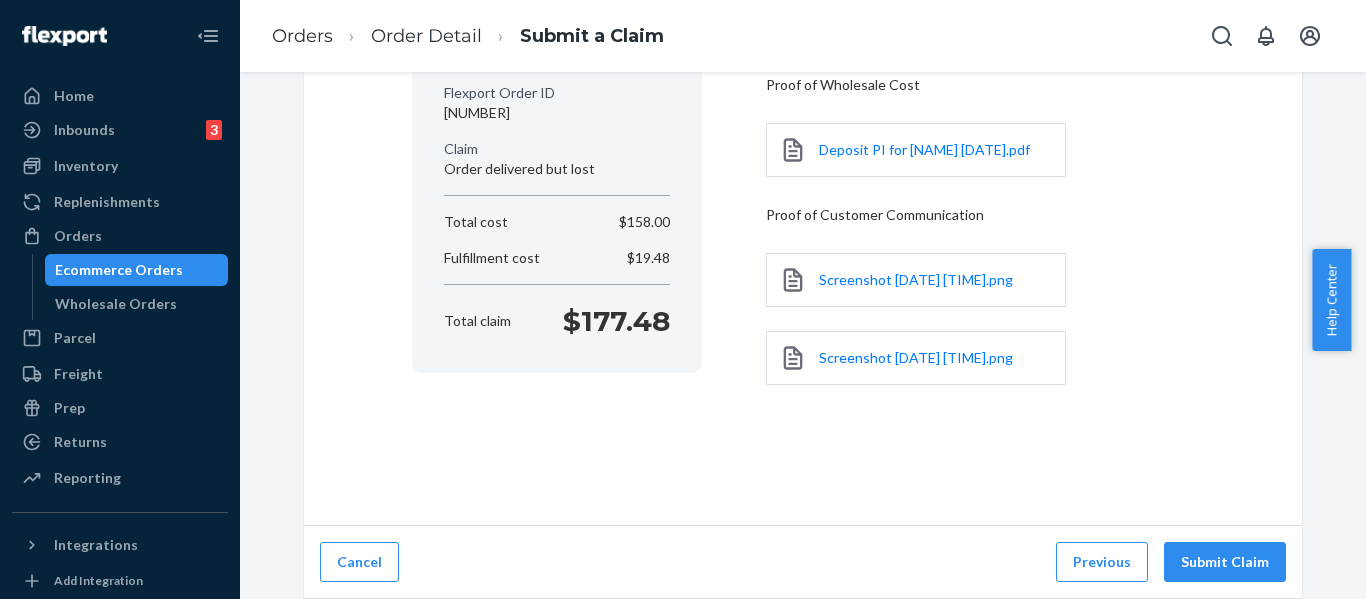 scroll, scrollTop: 230, scrollLeft: 0, axis: vertical 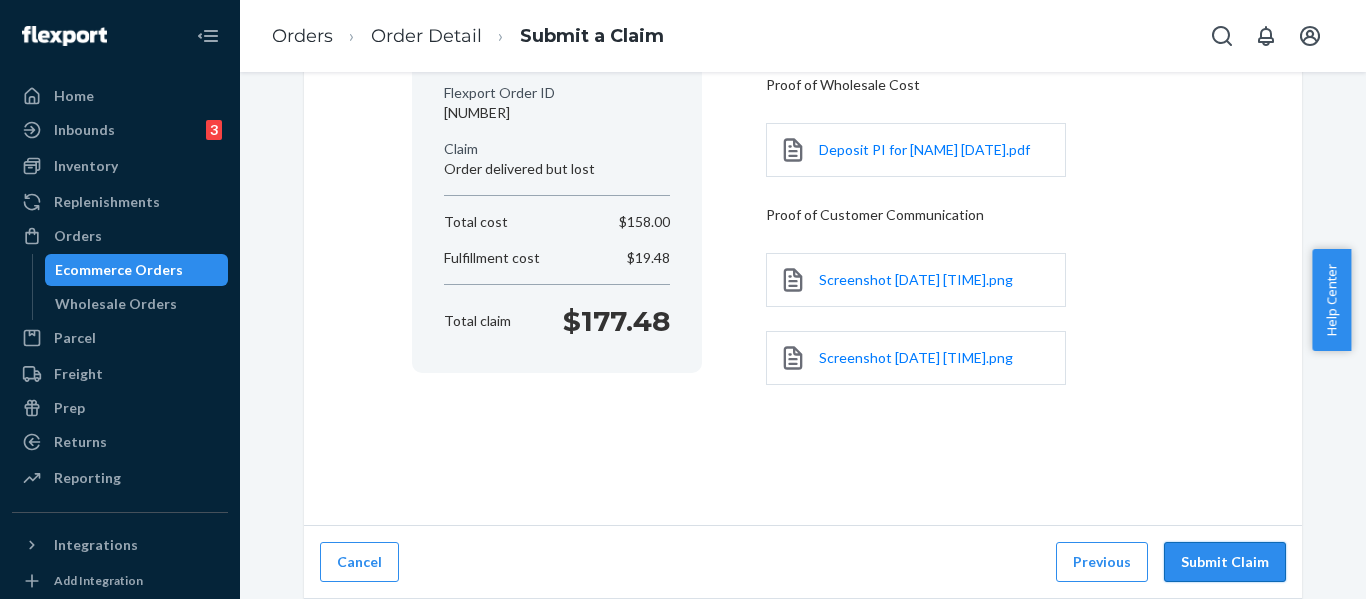 click on "Submit Claim" at bounding box center (1225, 562) 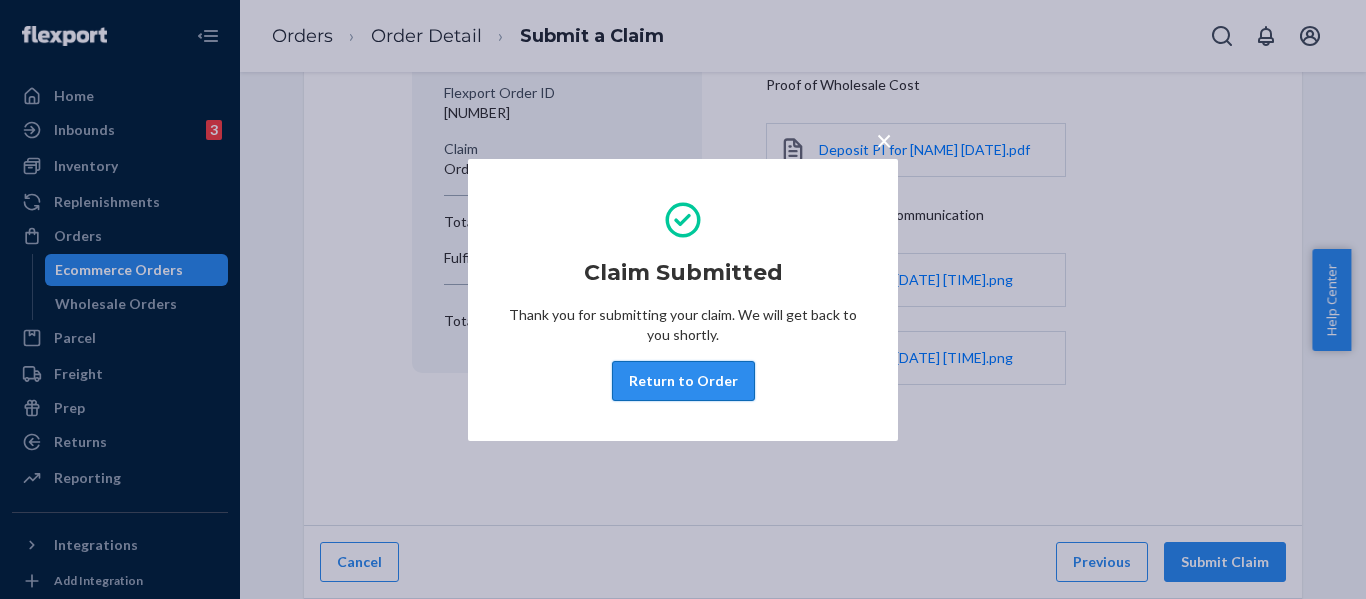 click on "Return to Order" at bounding box center (683, 381) 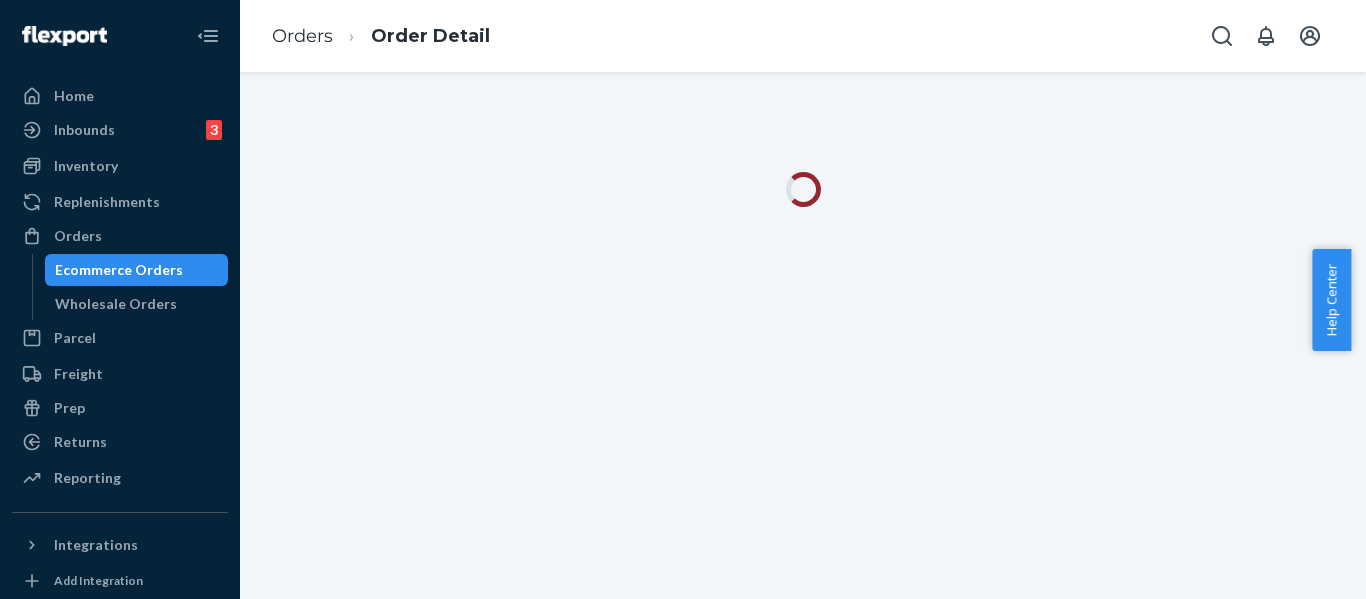 scroll, scrollTop: 0, scrollLeft: 0, axis: both 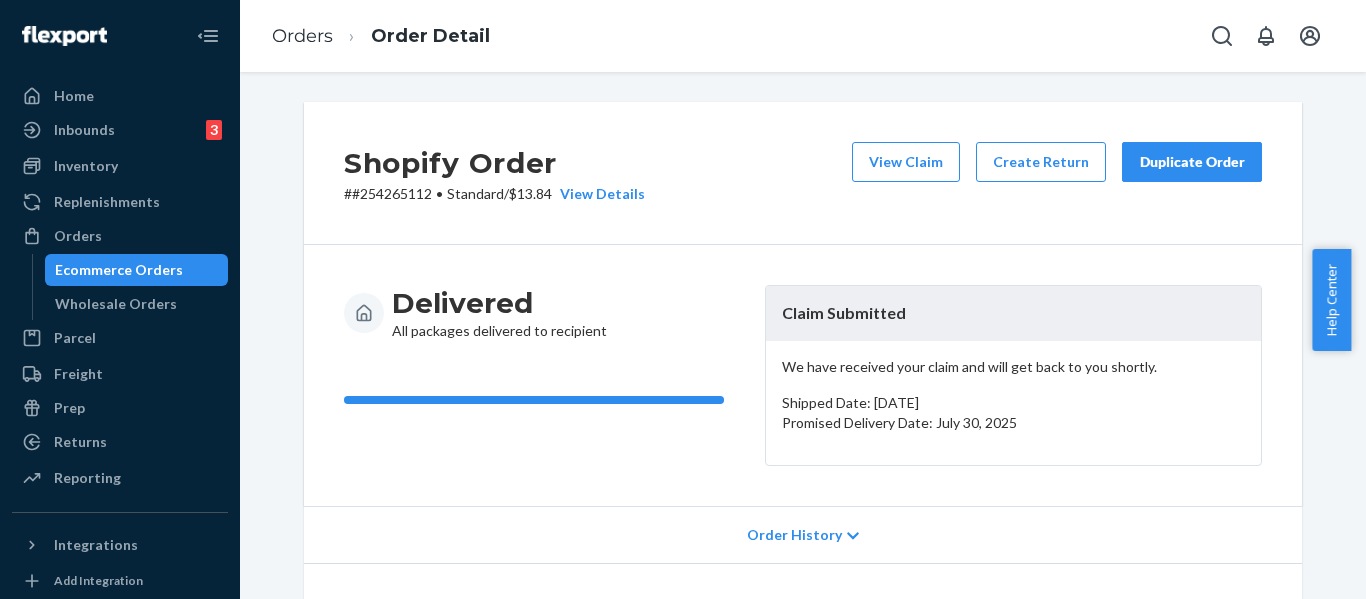 click on "Duplicate Order" at bounding box center [1192, 162] 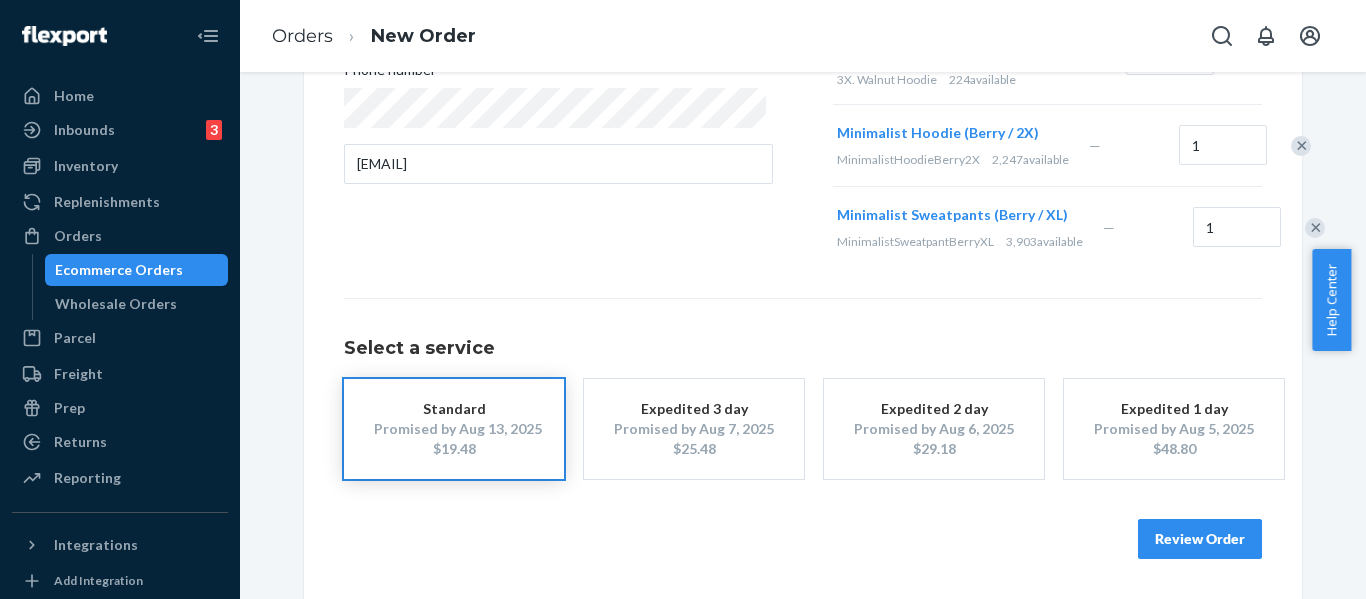 scroll, scrollTop: 547, scrollLeft: 0, axis: vertical 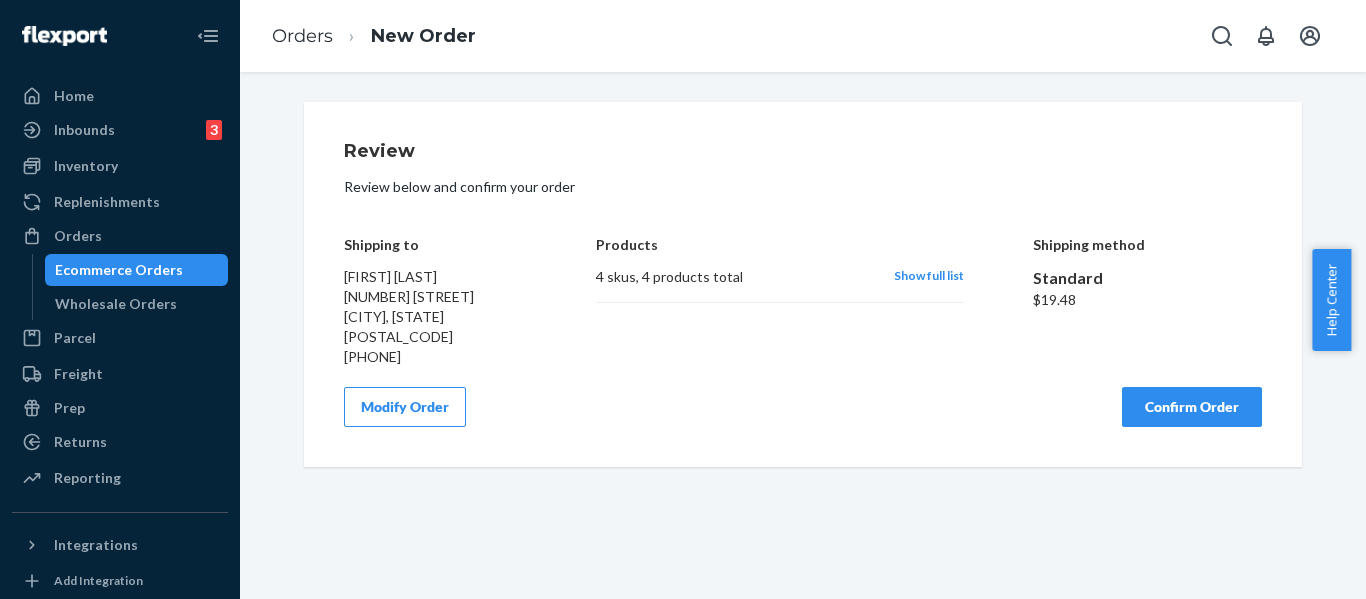 click on "Confirm Order" at bounding box center [1192, 407] 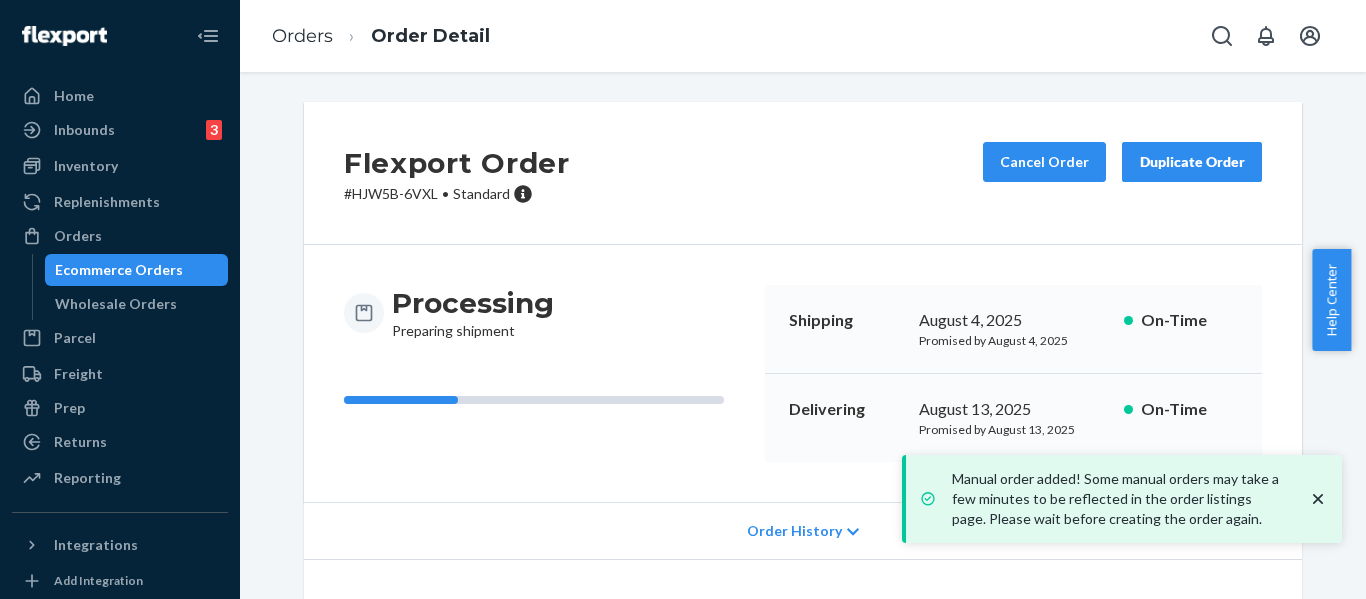 click 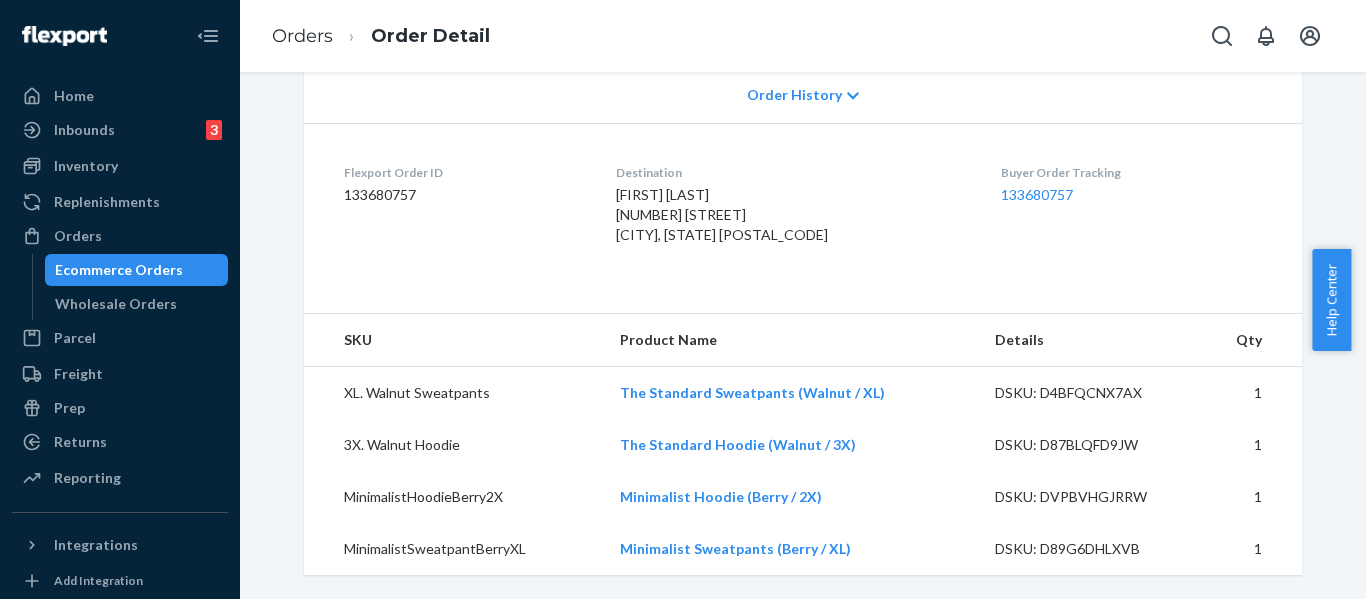 scroll, scrollTop: 426, scrollLeft: 0, axis: vertical 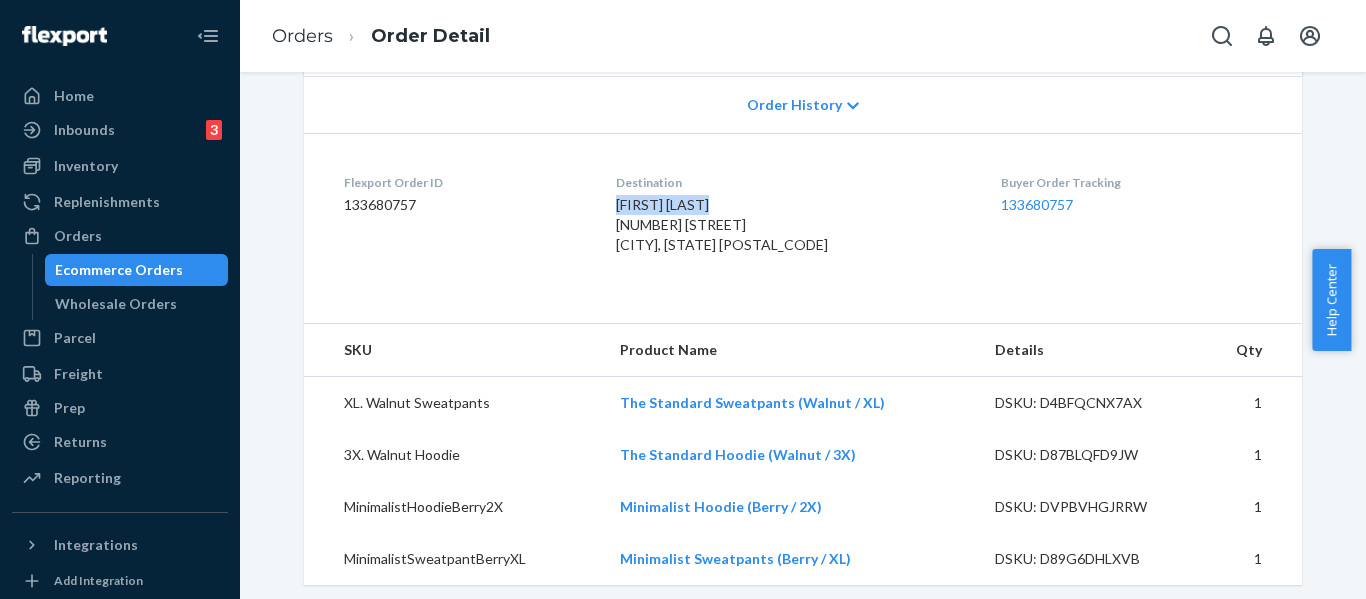 drag, startPoint x: 730, startPoint y: 202, endPoint x: 611, endPoint y: 197, distance: 119.104996 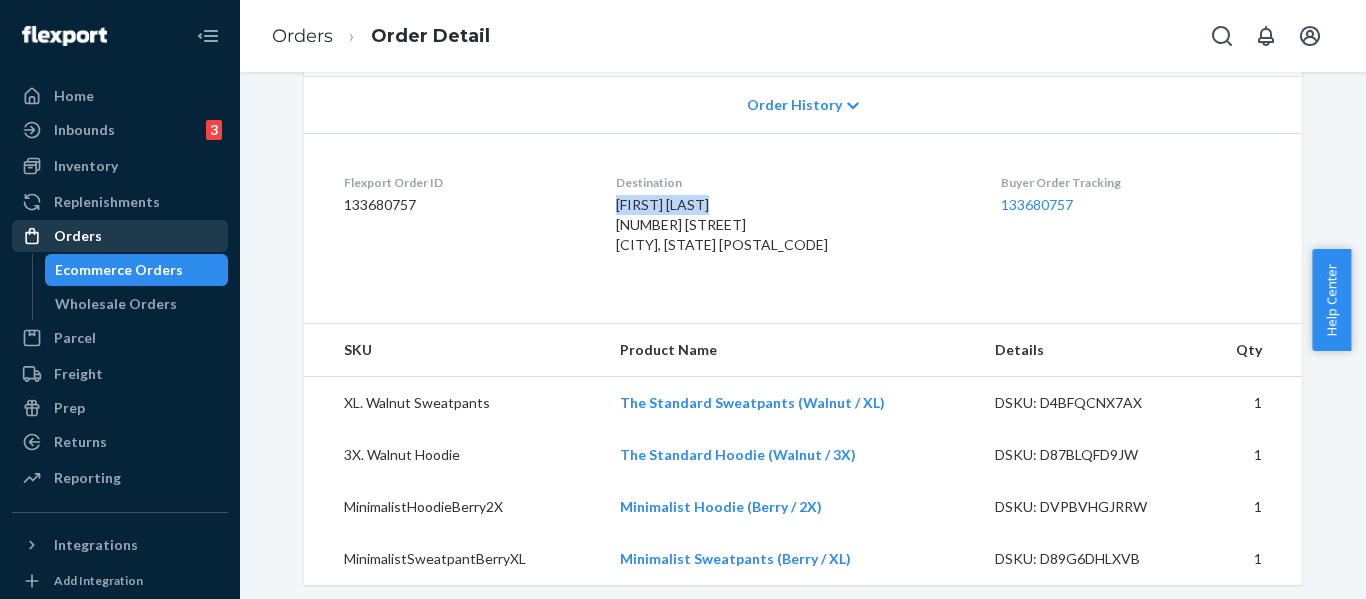 click on "Orders" at bounding box center [120, 236] 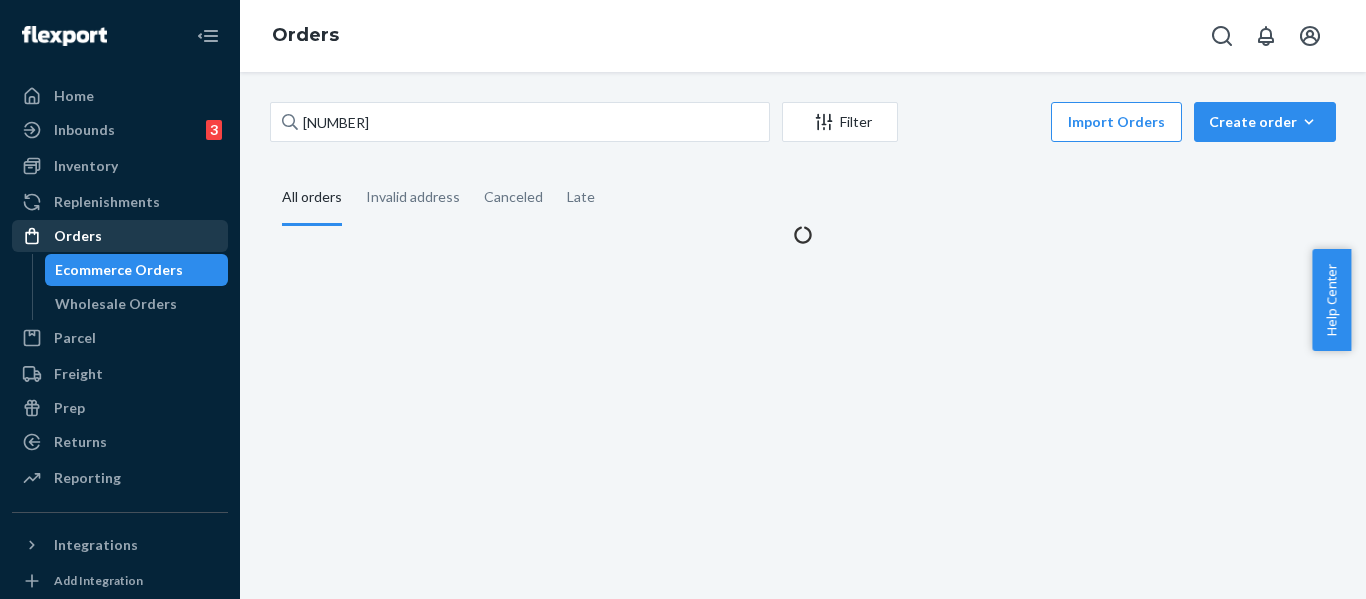 scroll, scrollTop: 0, scrollLeft: 0, axis: both 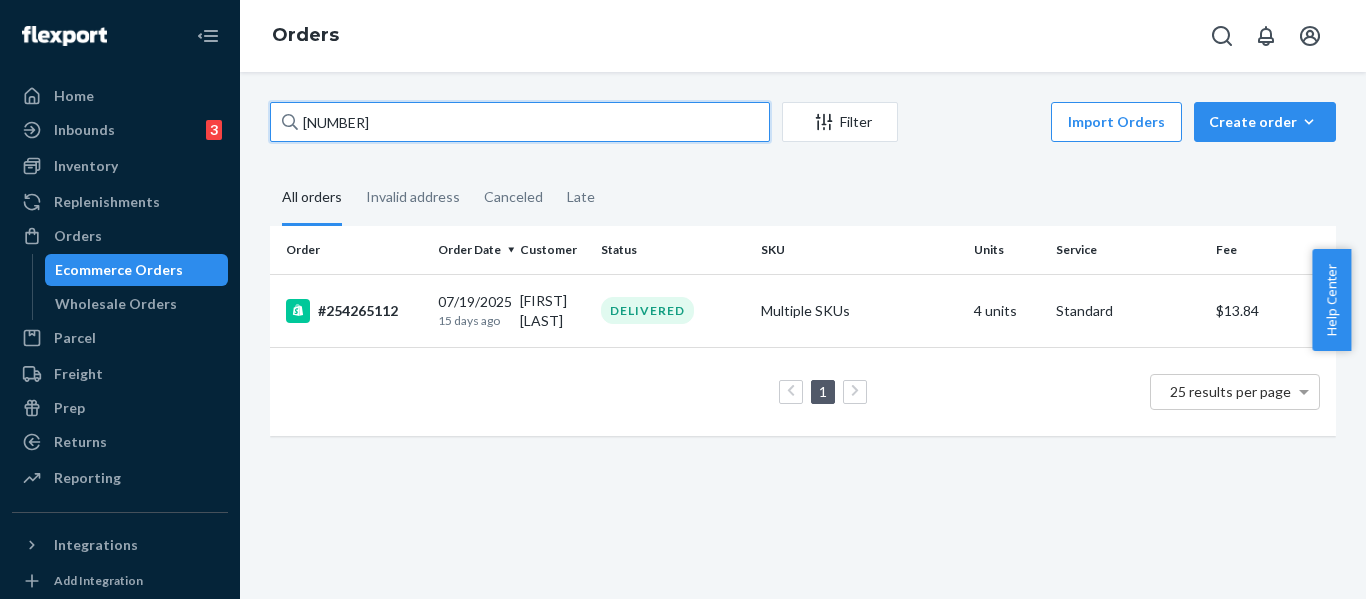 drag, startPoint x: 409, startPoint y: 126, endPoint x: 248, endPoint y: 145, distance: 162.11725 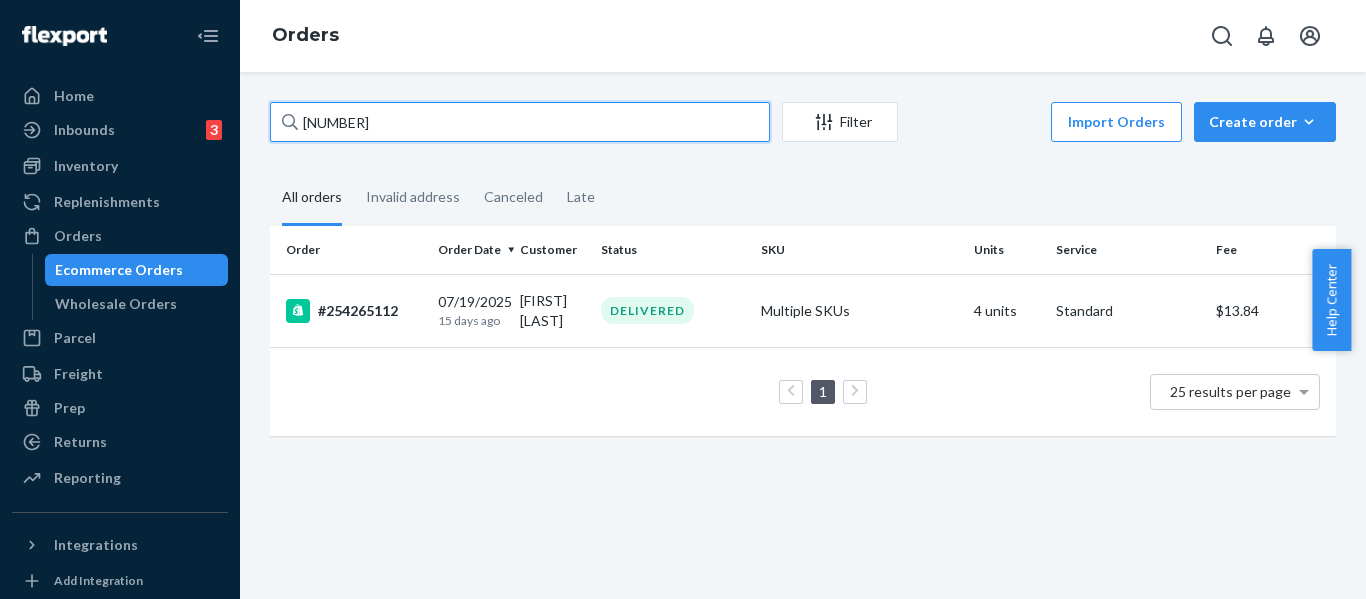 click on "Shopify Order # #254265112 • Standard  /  $13.84 View Details Submit Claim Create Return Duplicate Order" at bounding box center [803, 335] 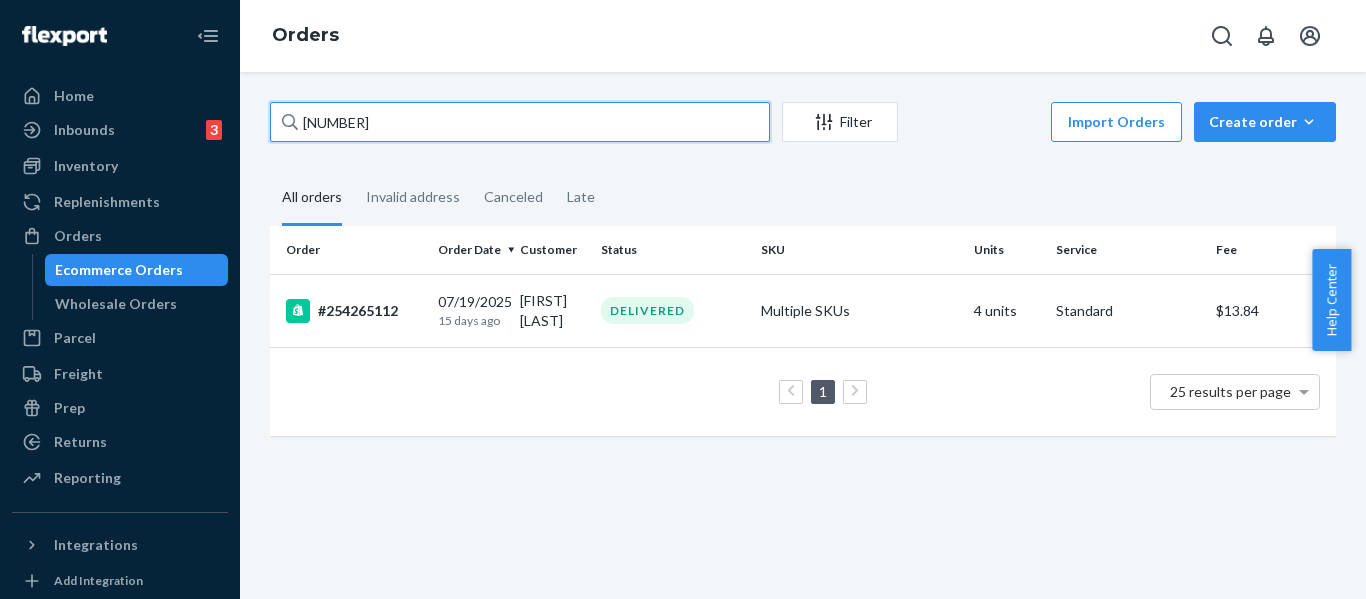 paste on "[FIRST] [LAST]" 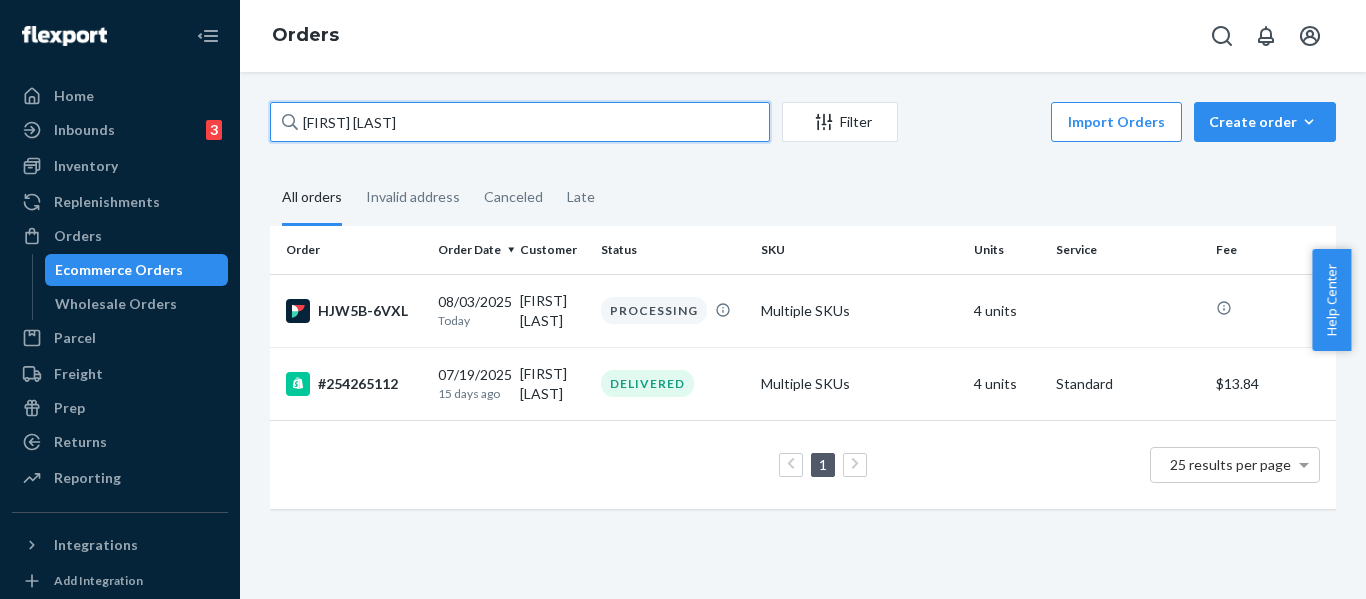 type on "[FIRST] [LAST]" 